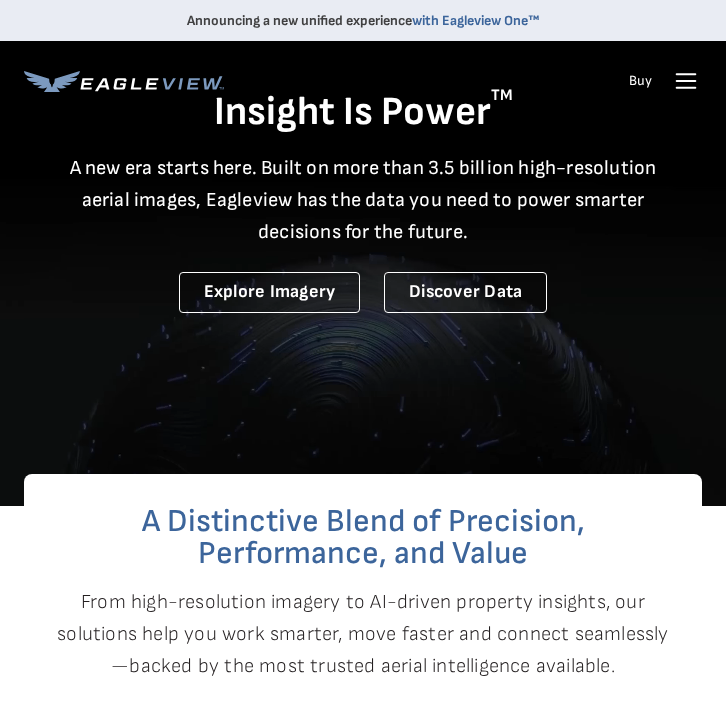 scroll, scrollTop: 0, scrollLeft: 0, axis: both 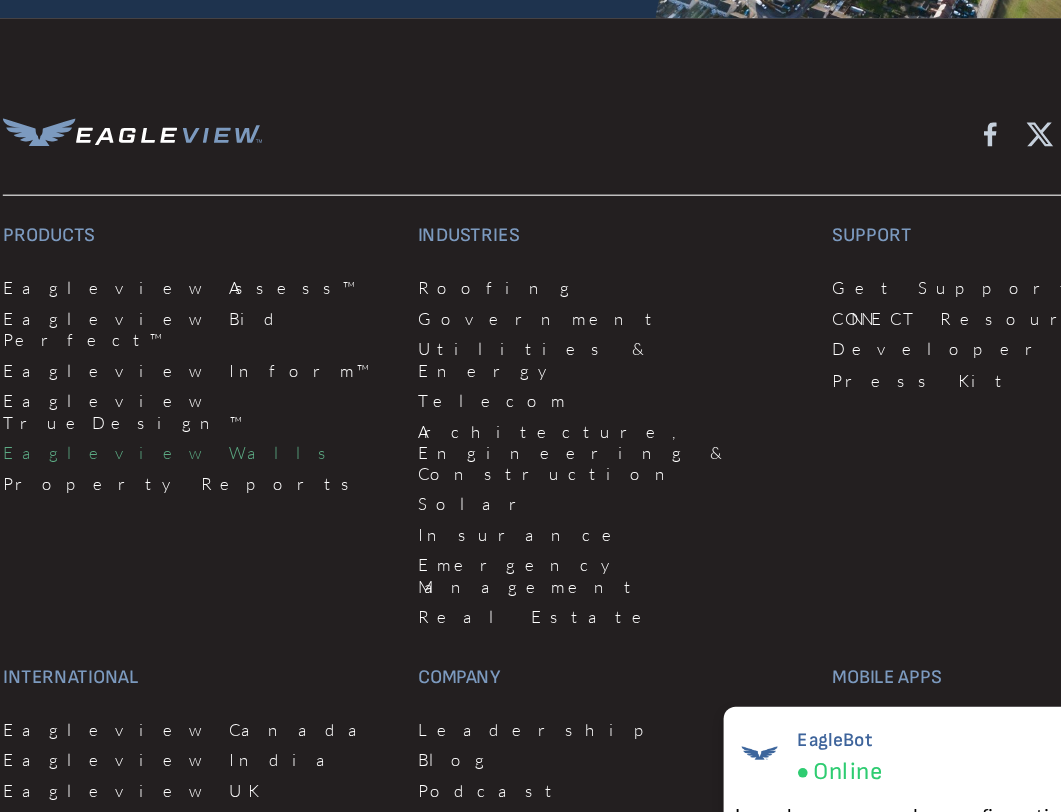 click on "Eagleview Walls" at bounding box center [185, 377] 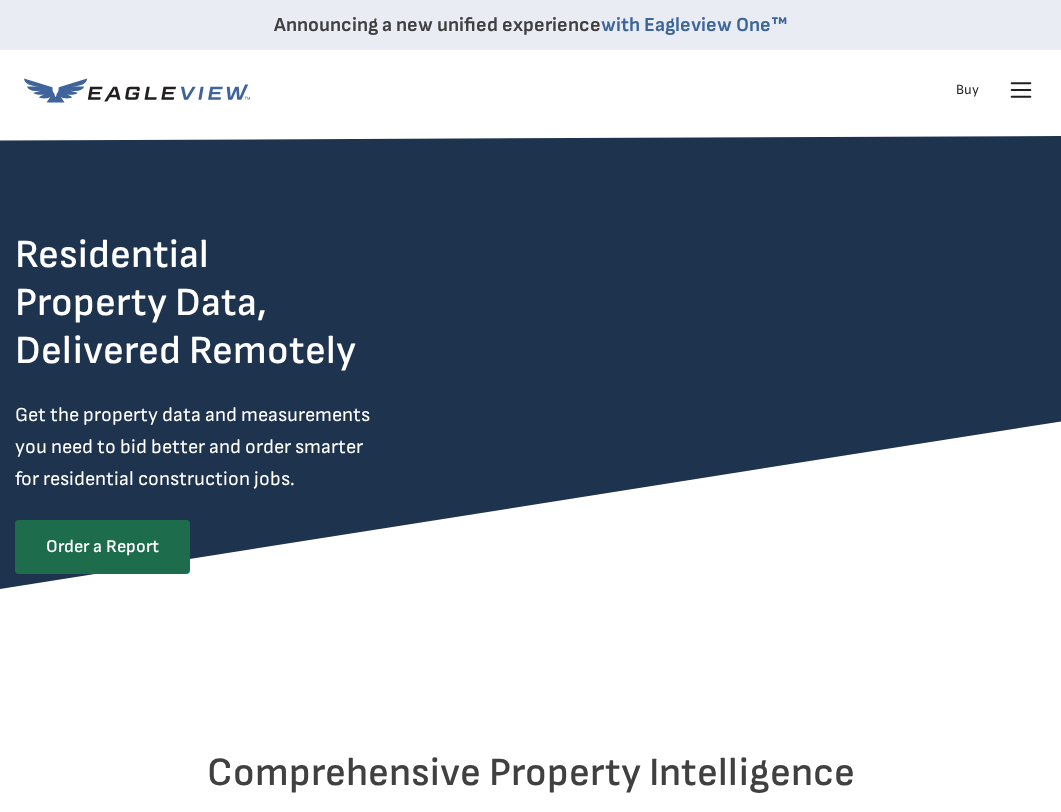 scroll, scrollTop: 0, scrollLeft: 0, axis: both 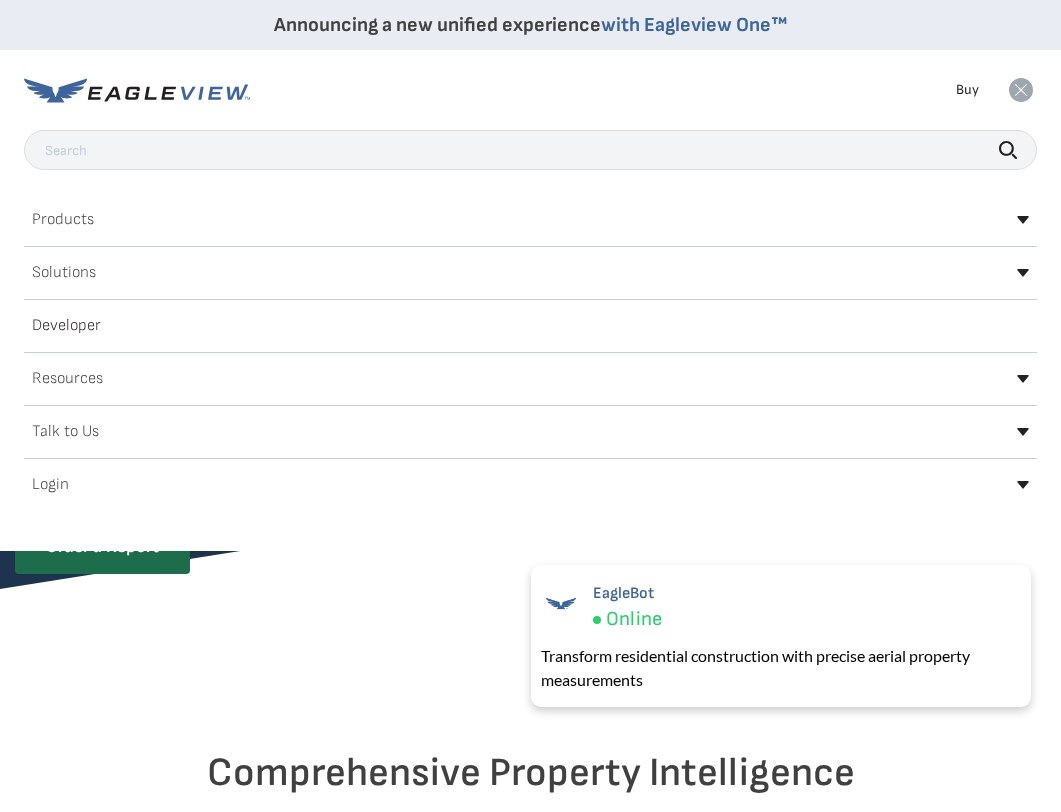 click on "Talk to Us" at bounding box center [530, 432] 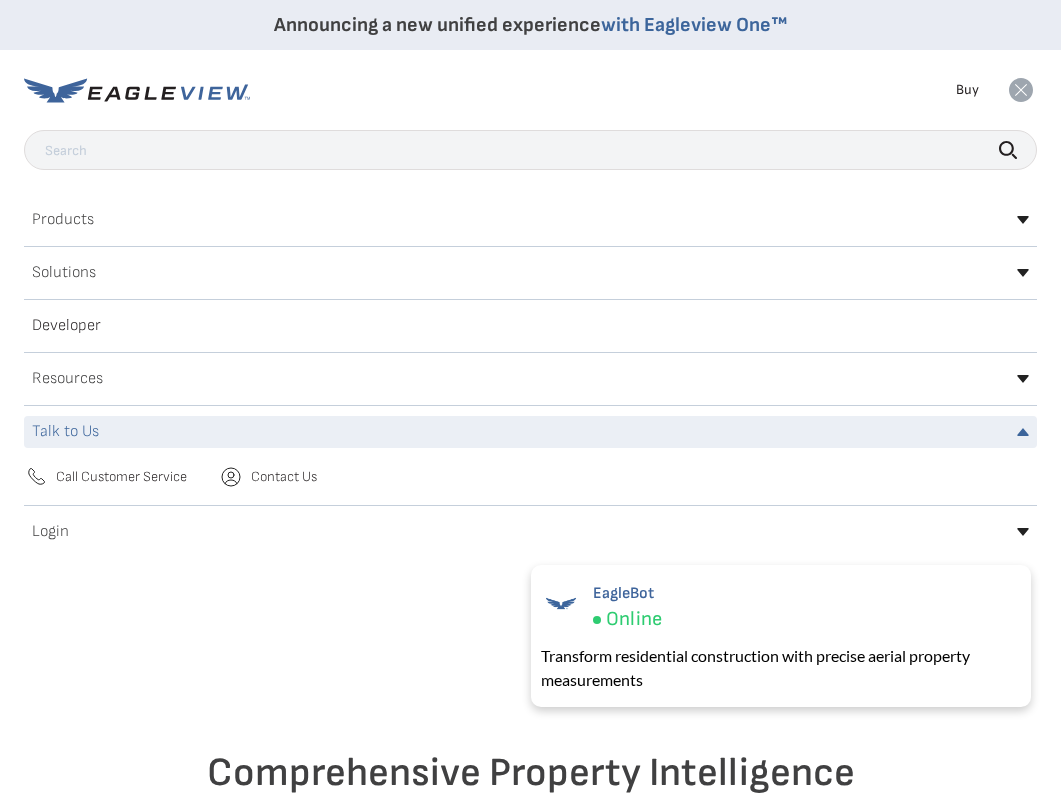 click on "Call Customer Service" at bounding box center [121, 477] 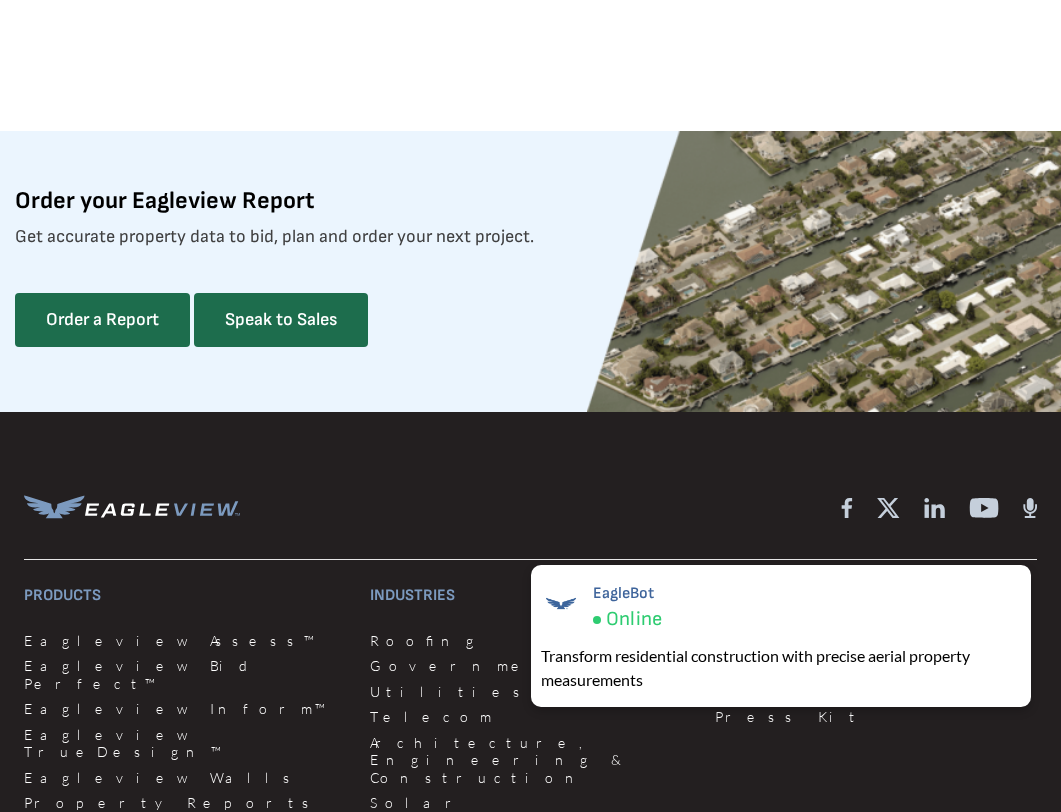 scroll, scrollTop: 5442, scrollLeft: 0, axis: vertical 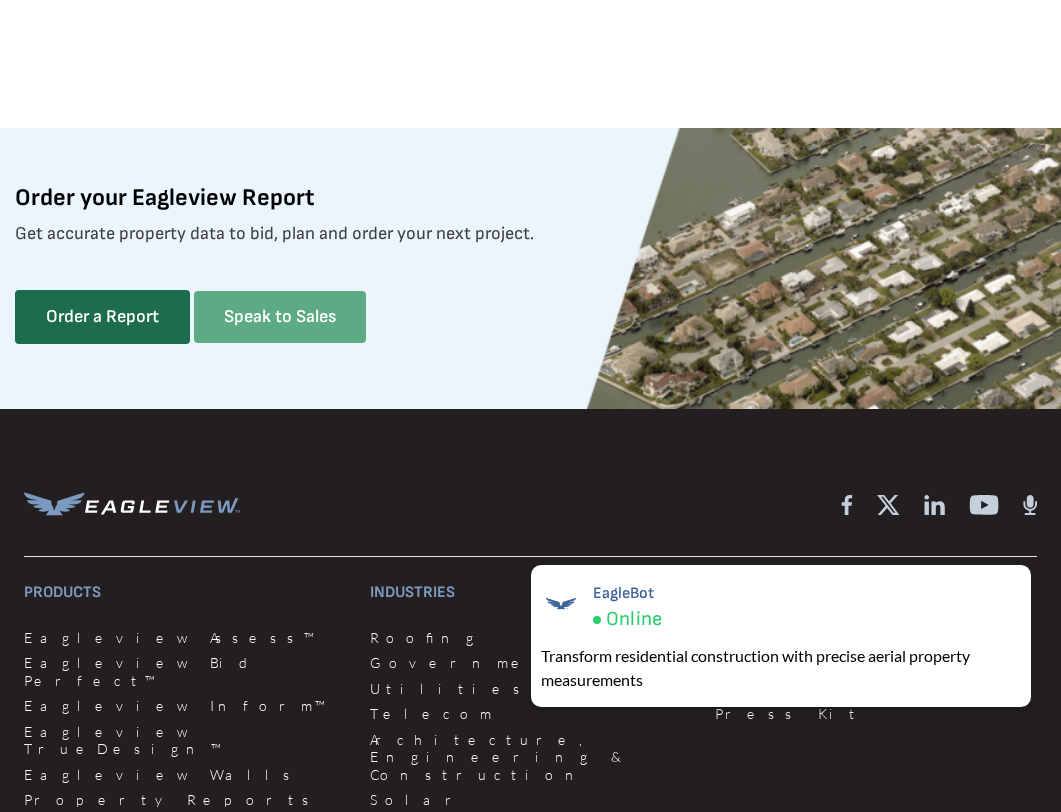 click on "Speak to Sales" at bounding box center (280, 317) 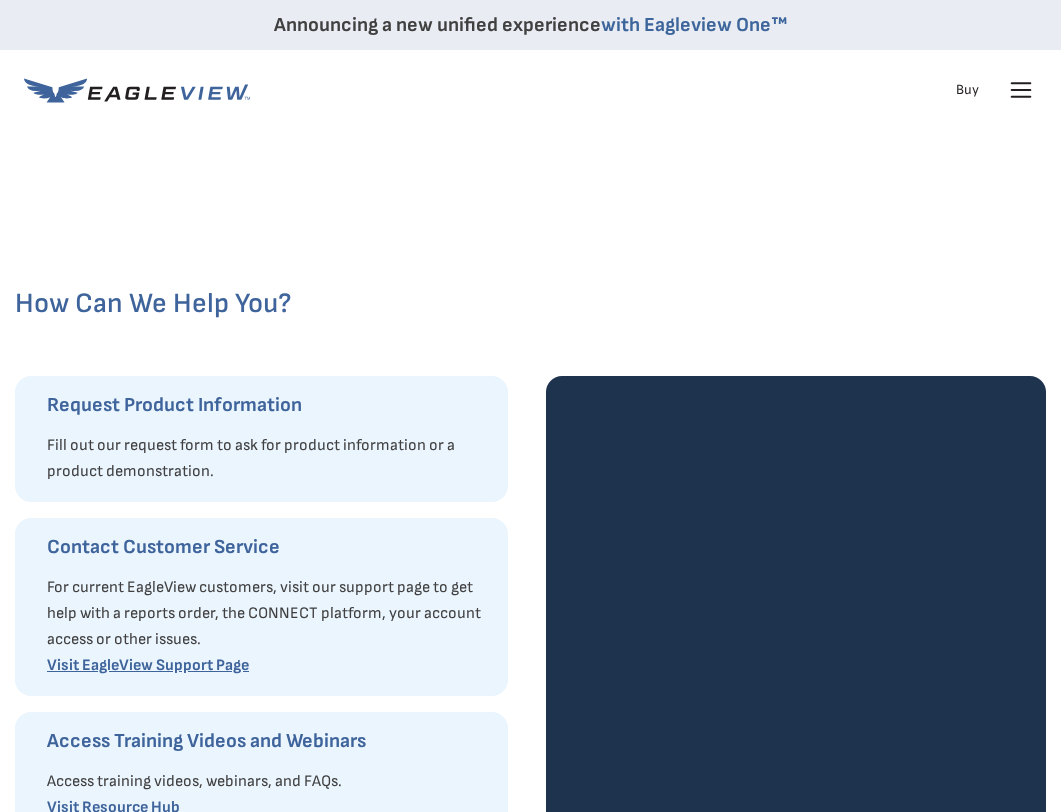 scroll, scrollTop: 0, scrollLeft: 0, axis: both 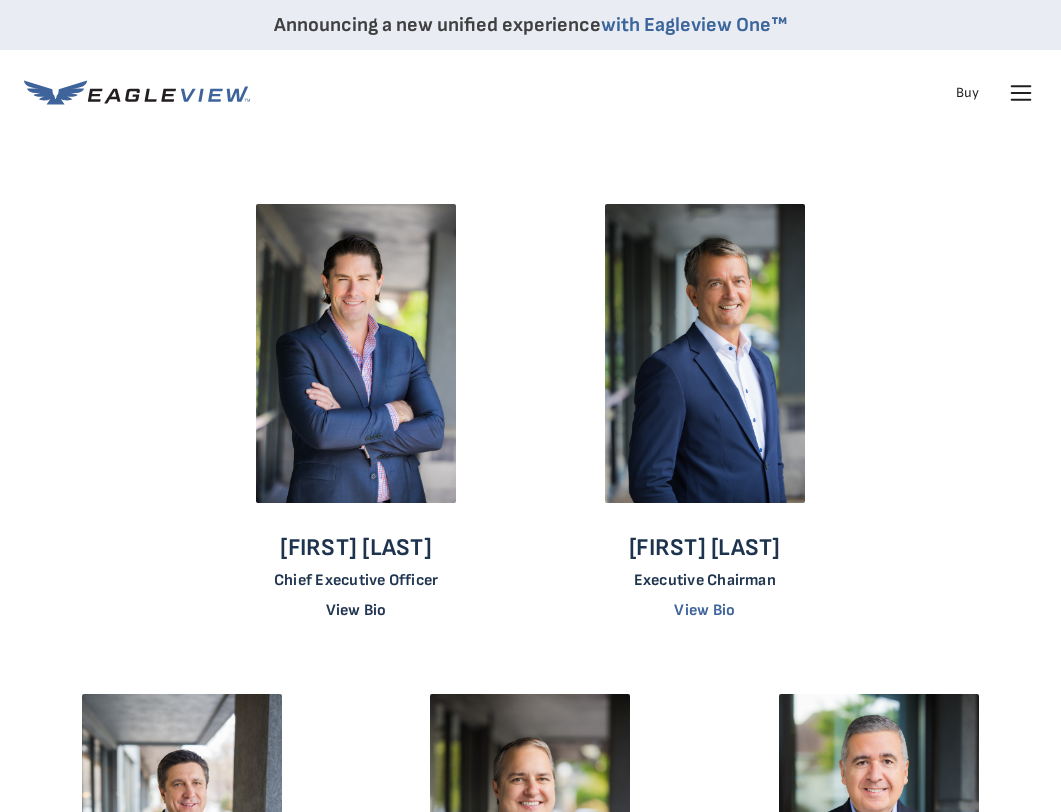 click on "View Bio" at bounding box center (356, 610) 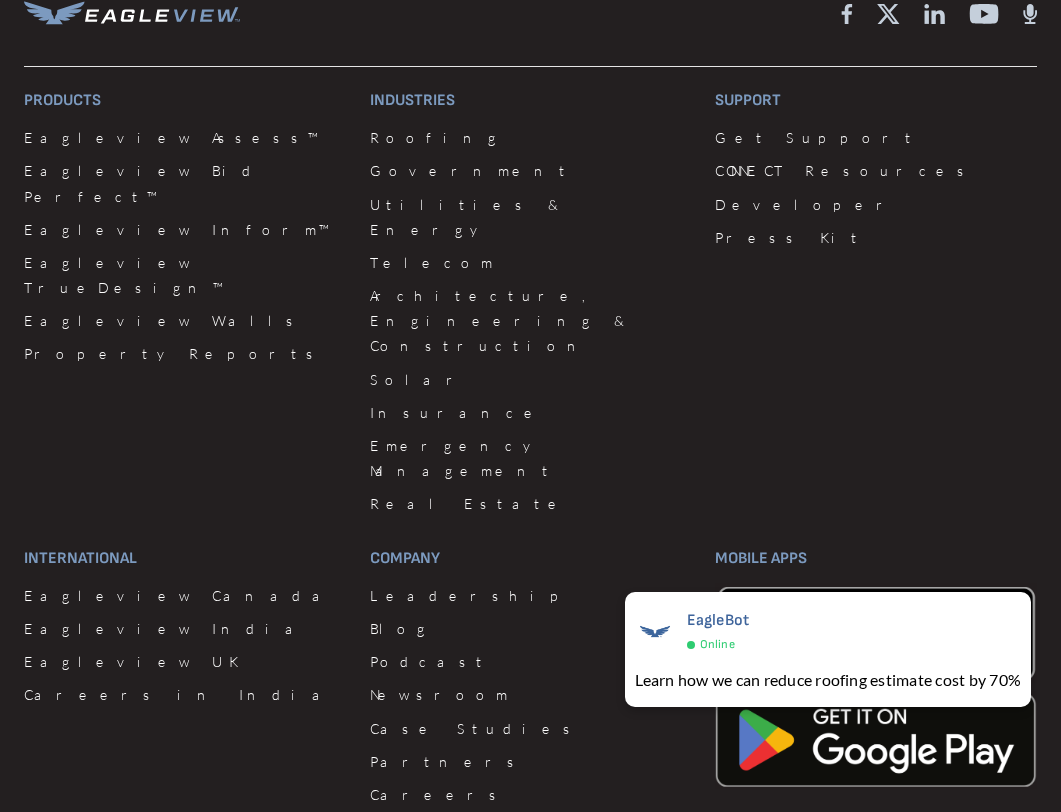 scroll, scrollTop: 2885, scrollLeft: 0, axis: vertical 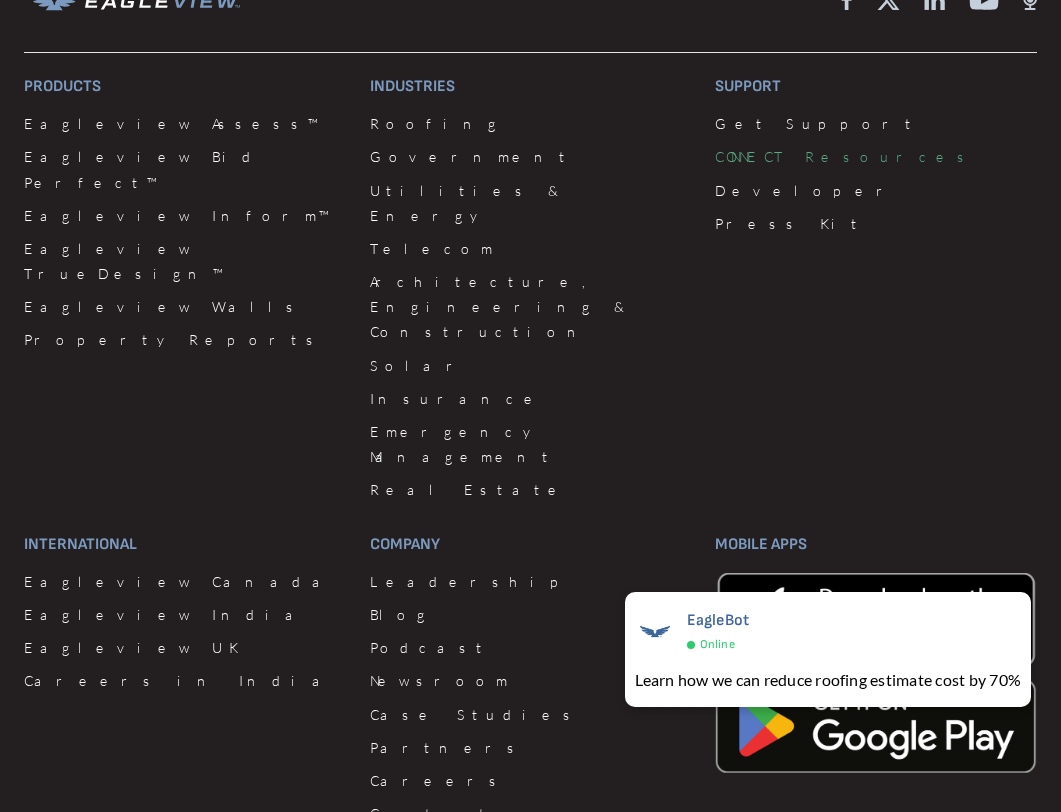 click on "CONNECT Resources" at bounding box center [876, 156] 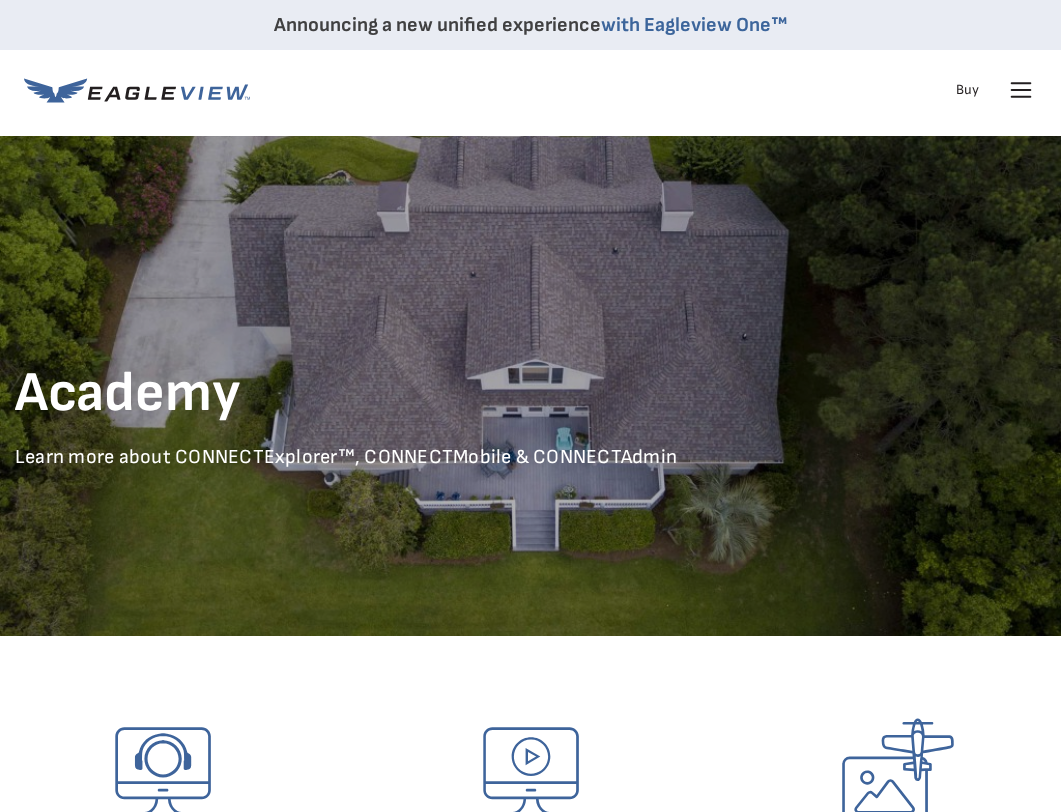 scroll, scrollTop: 0, scrollLeft: 0, axis: both 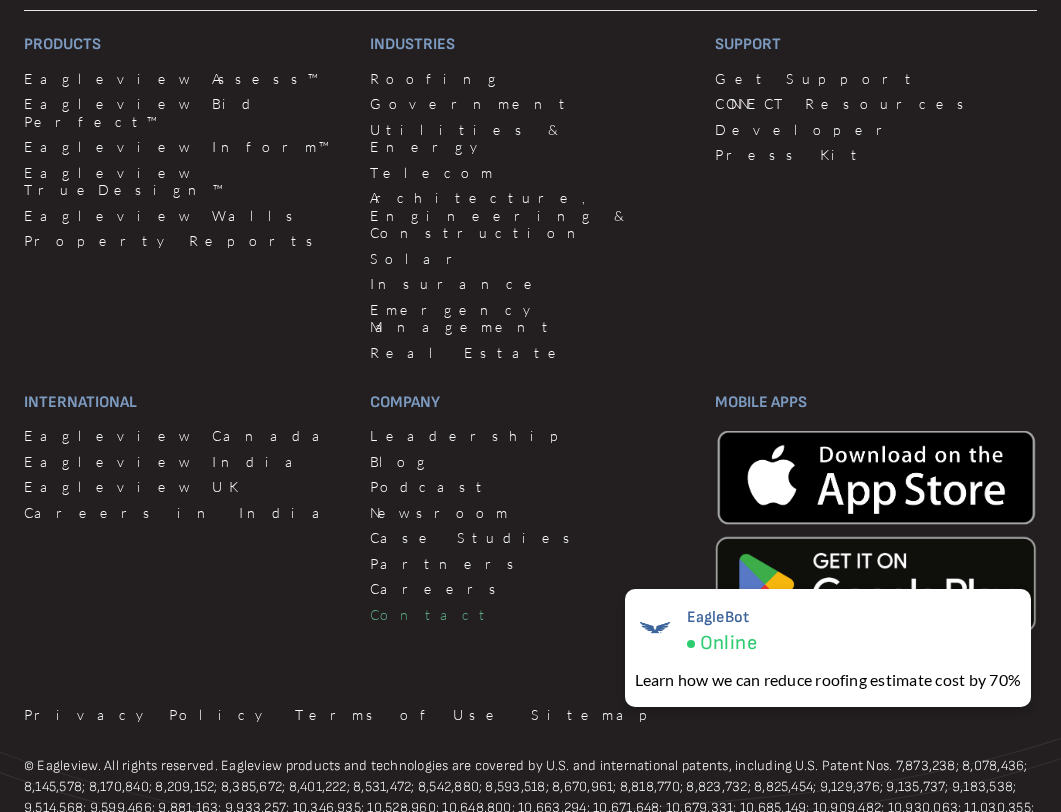 click on "Contact" at bounding box center [531, 615] 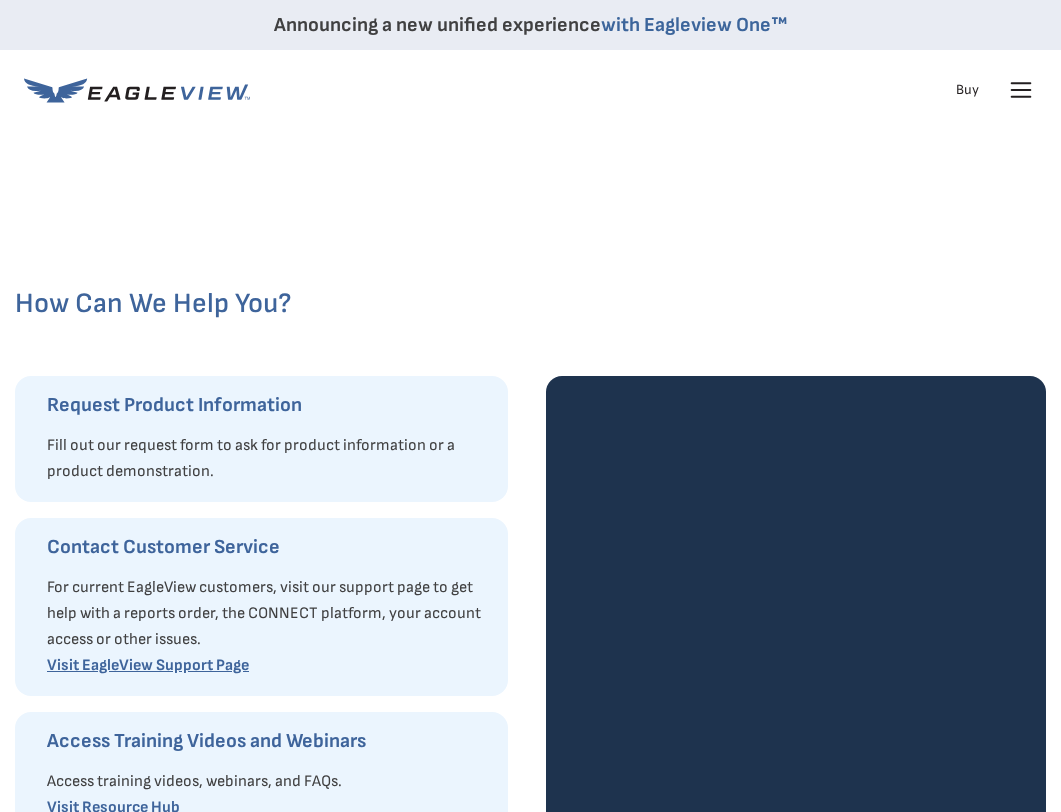 scroll, scrollTop: 0, scrollLeft: 0, axis: both 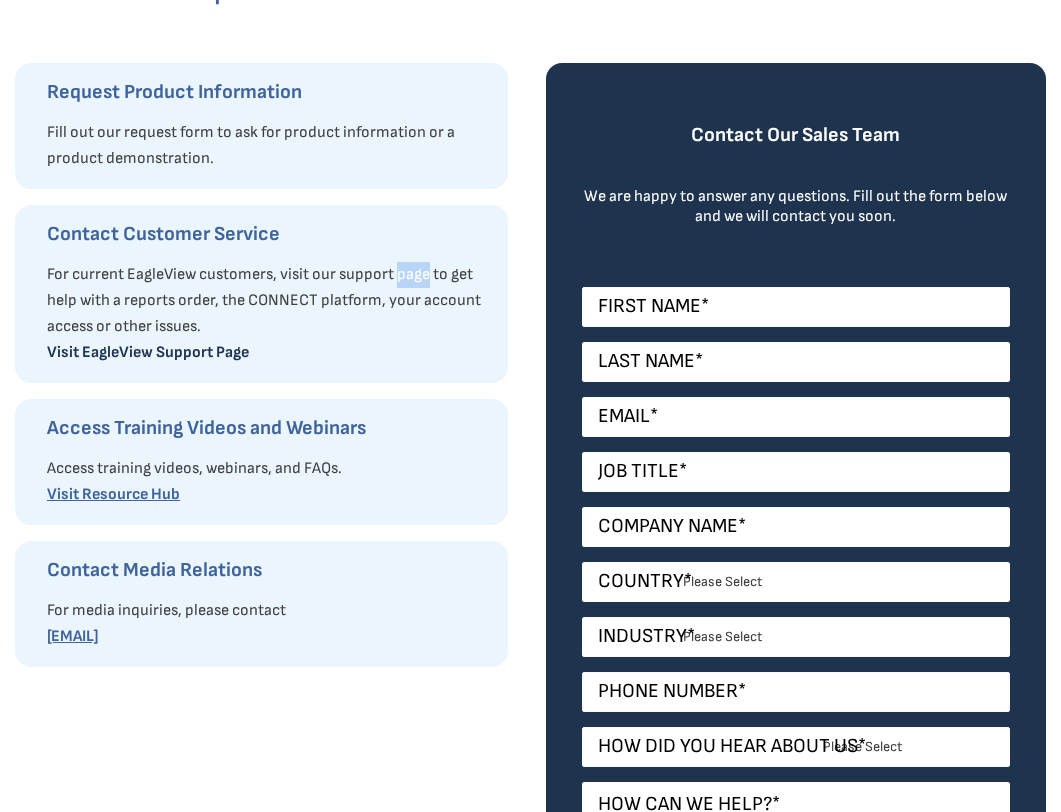 click on "Visit EagleView Support Page" at bounding box center (148, 352) 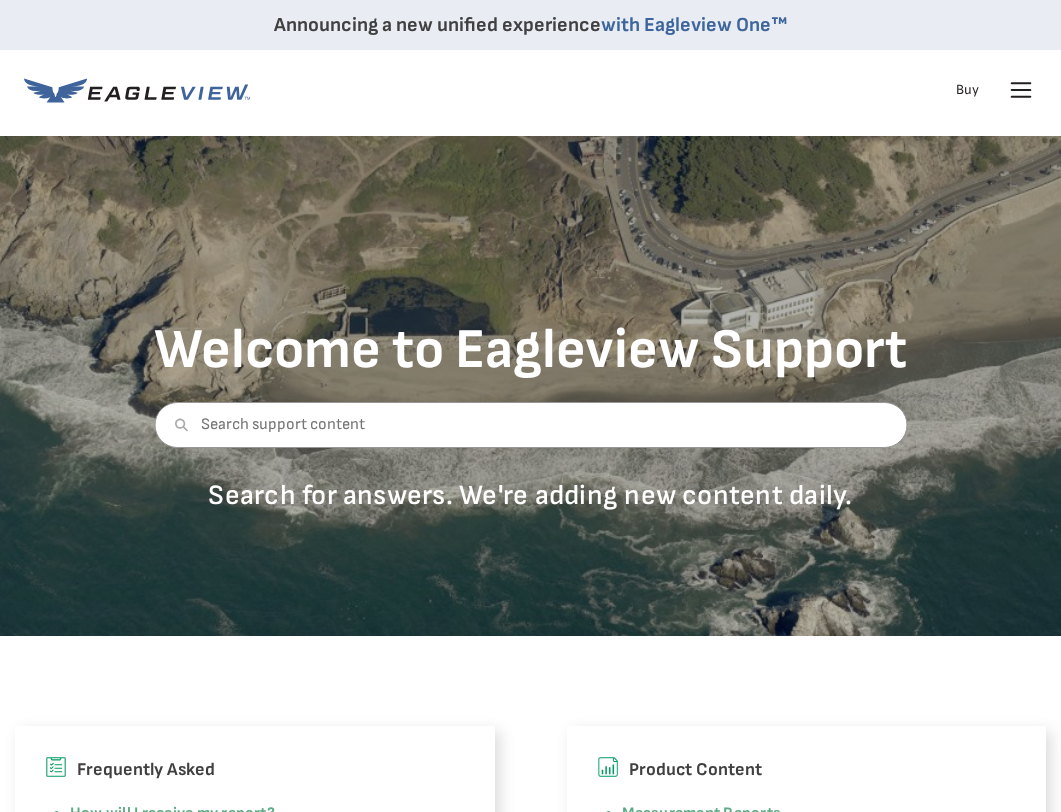 scroll, scrollTop: 0, scrollLeft: 0, axis: both 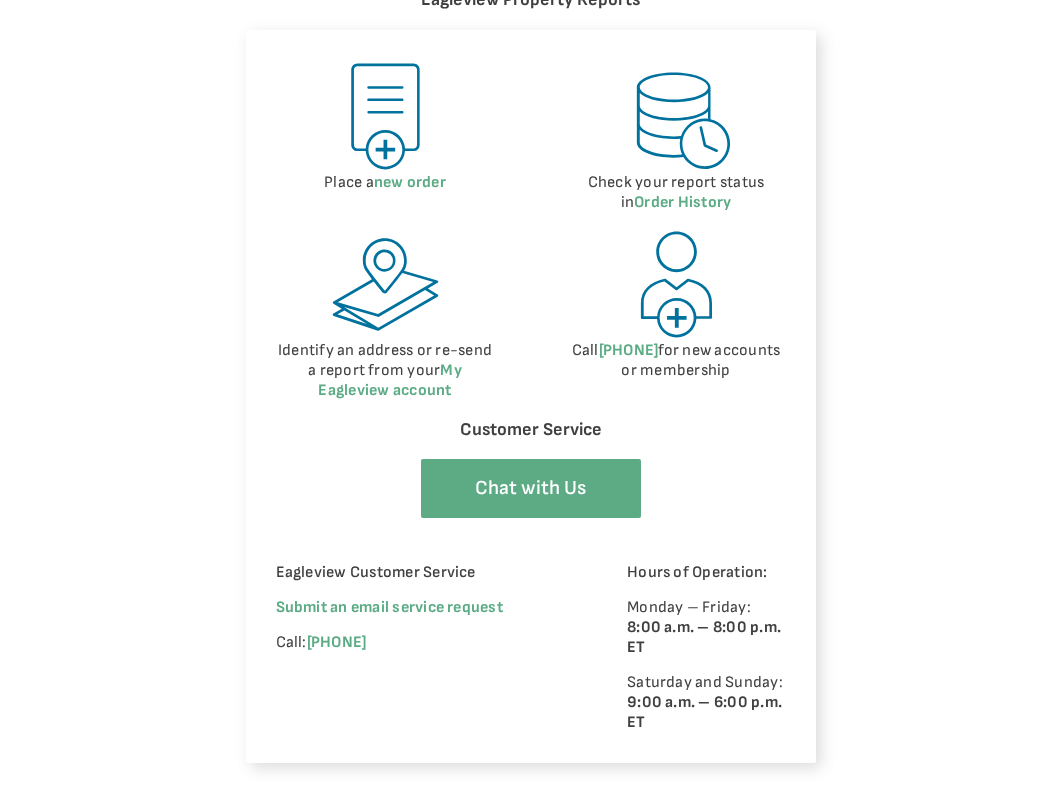 click on "Eagleview Customer Service
Submit an email service request
Call:  [PHONE]" at bounding box center [424, 648] 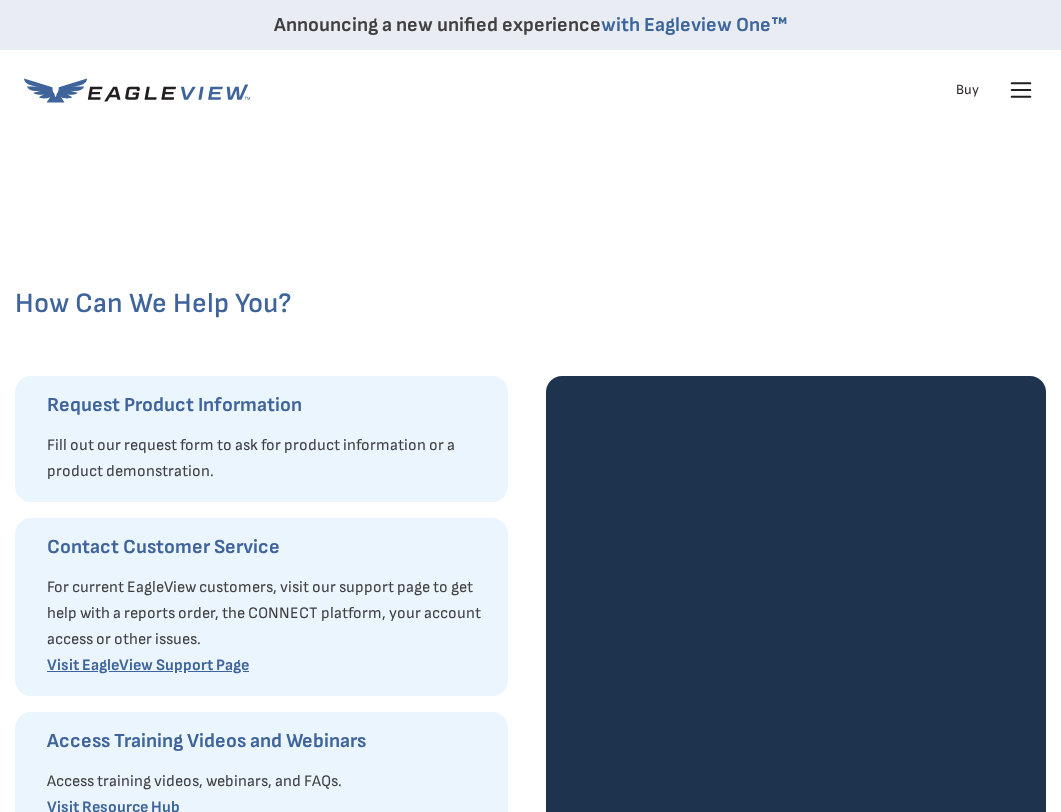 scroll, scrollTop: 306, scrollLeft: 0, axis: vertical 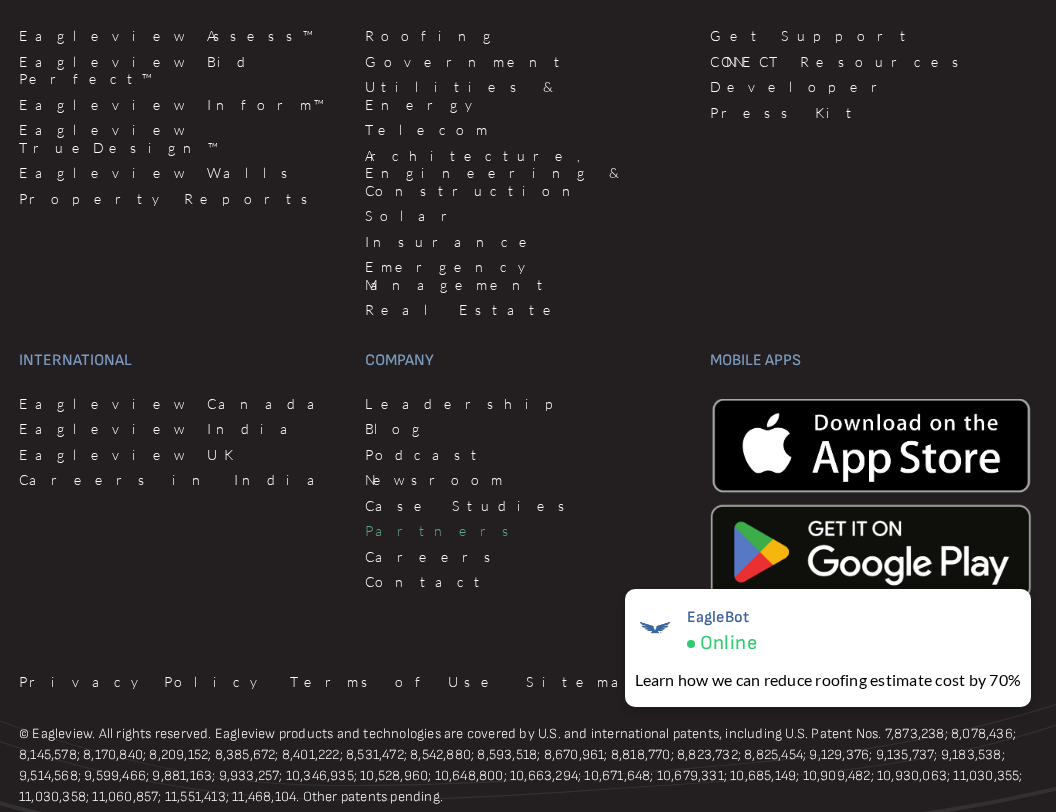 click on "Partners" at bounding box center [526, 531] 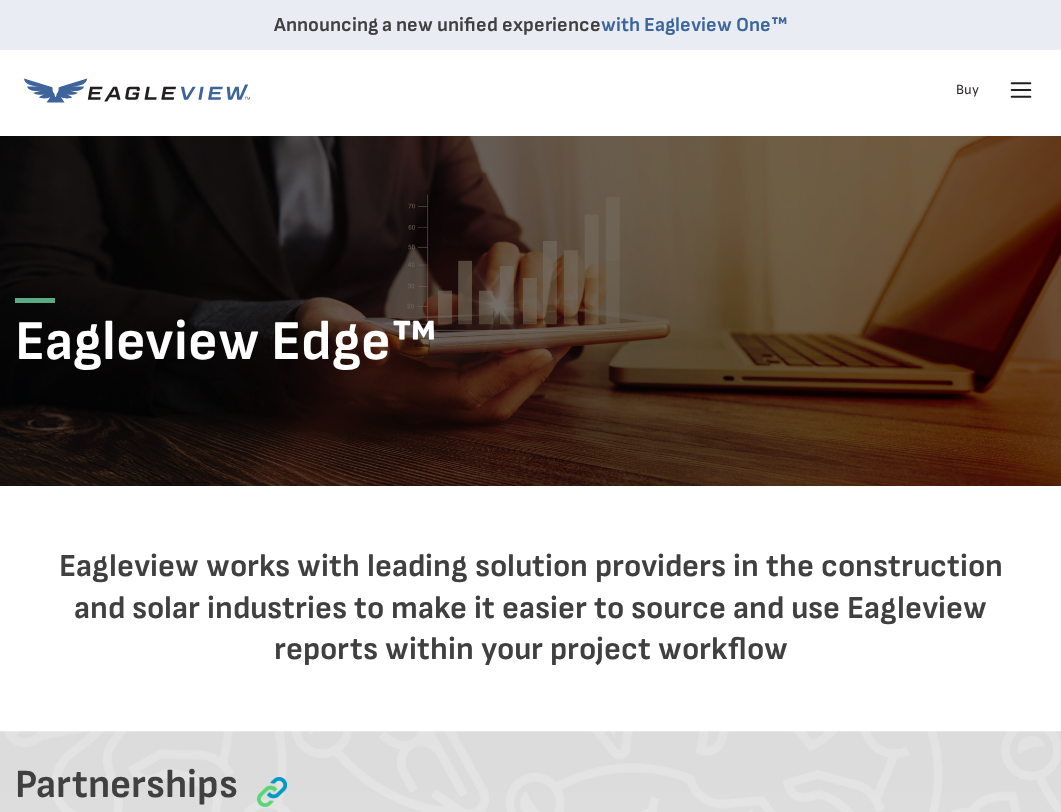 scroll, scrollTop: 0, scrollLeft: 0, axis: both 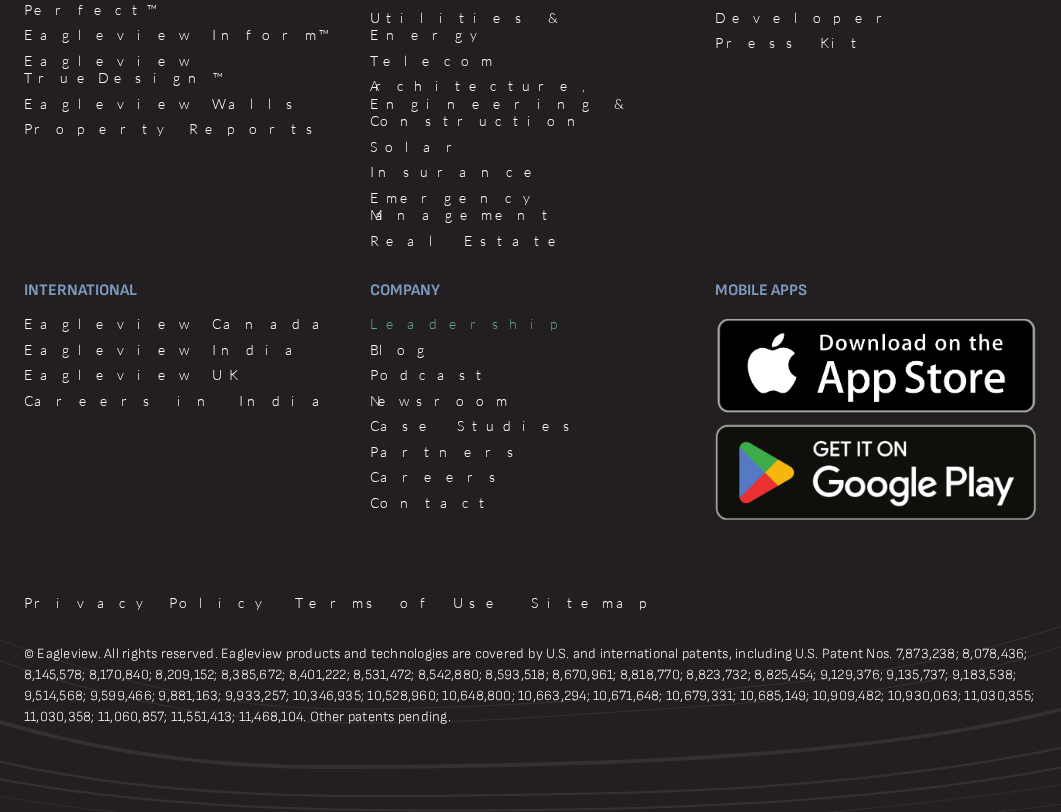 click on "Leadership" at bounding box center [531, 324] 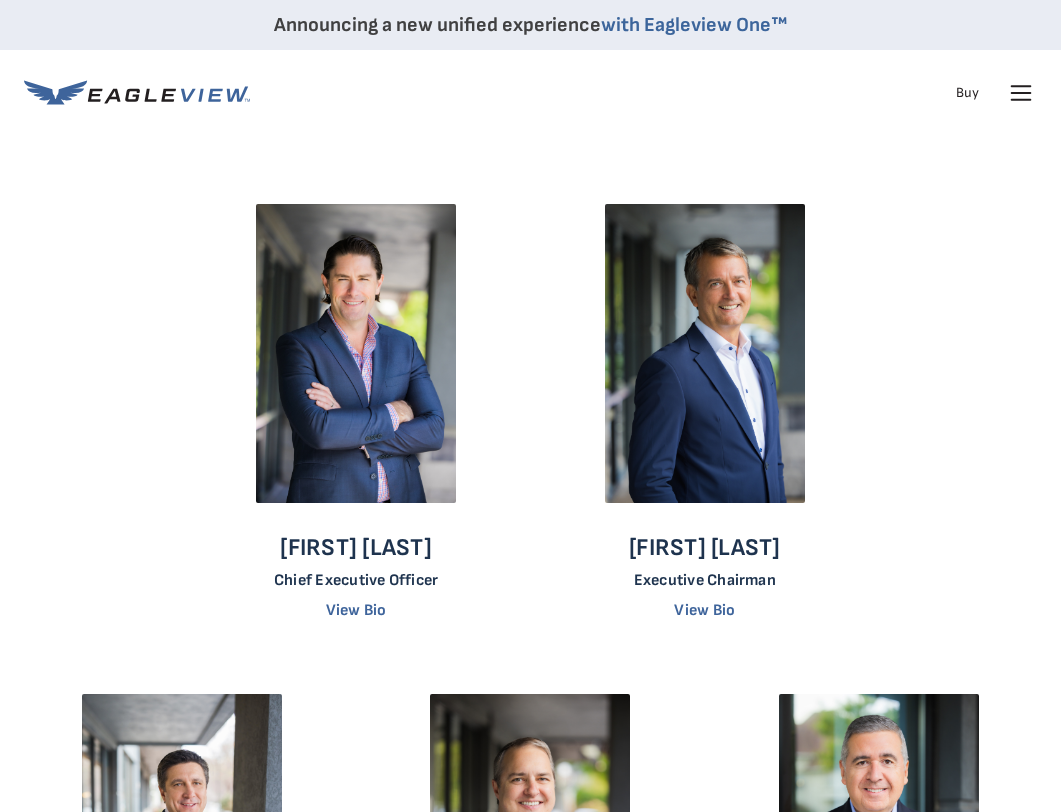 scroll, scrollTop: 0, scrollLeft: 0, axis: both 